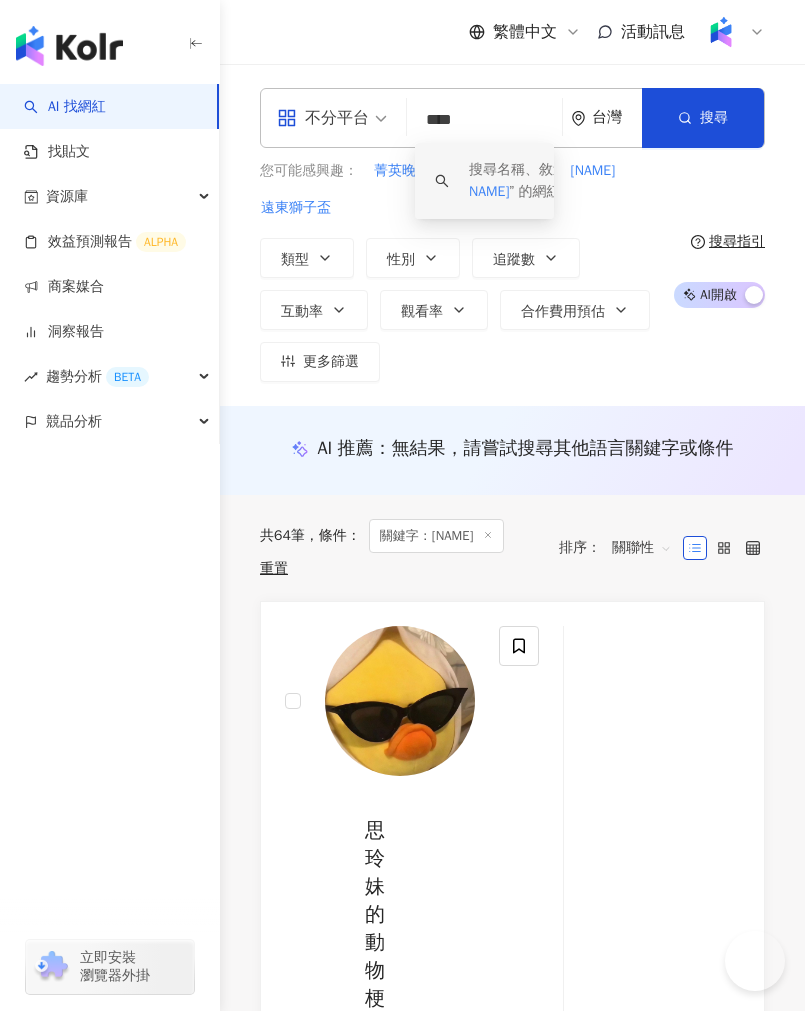 scroll, scrollTop: 0, scrollLeft: 0, axis: both 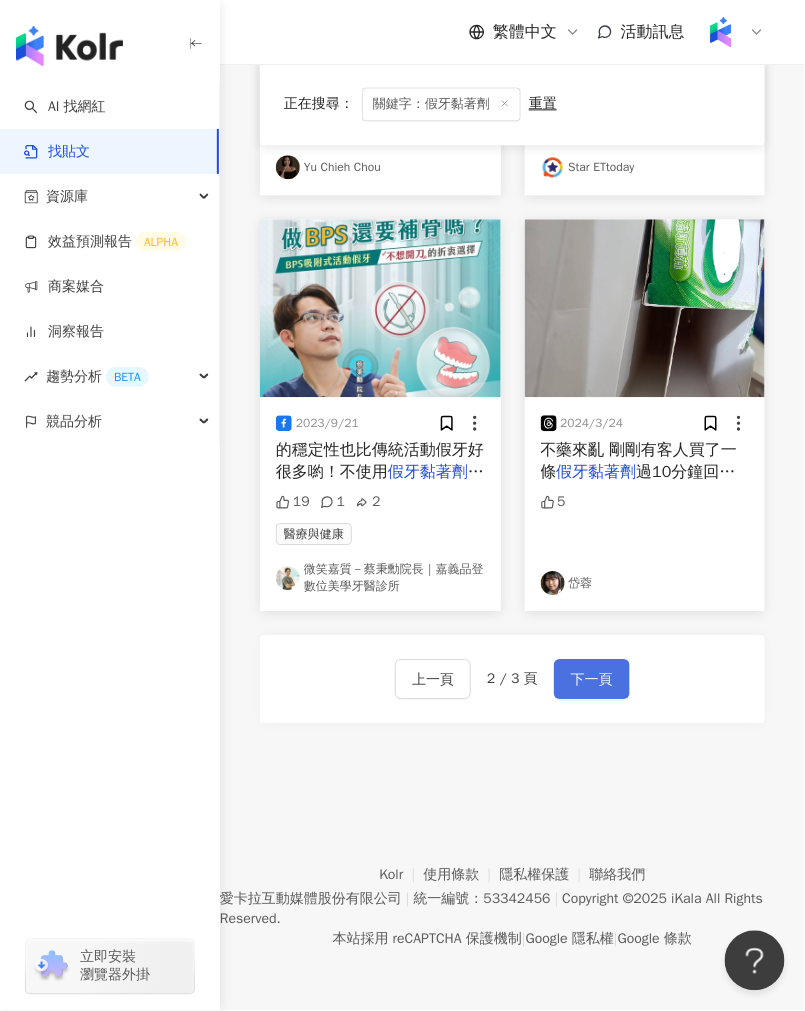 click on "下一頁" at bounding box center [592, 680] 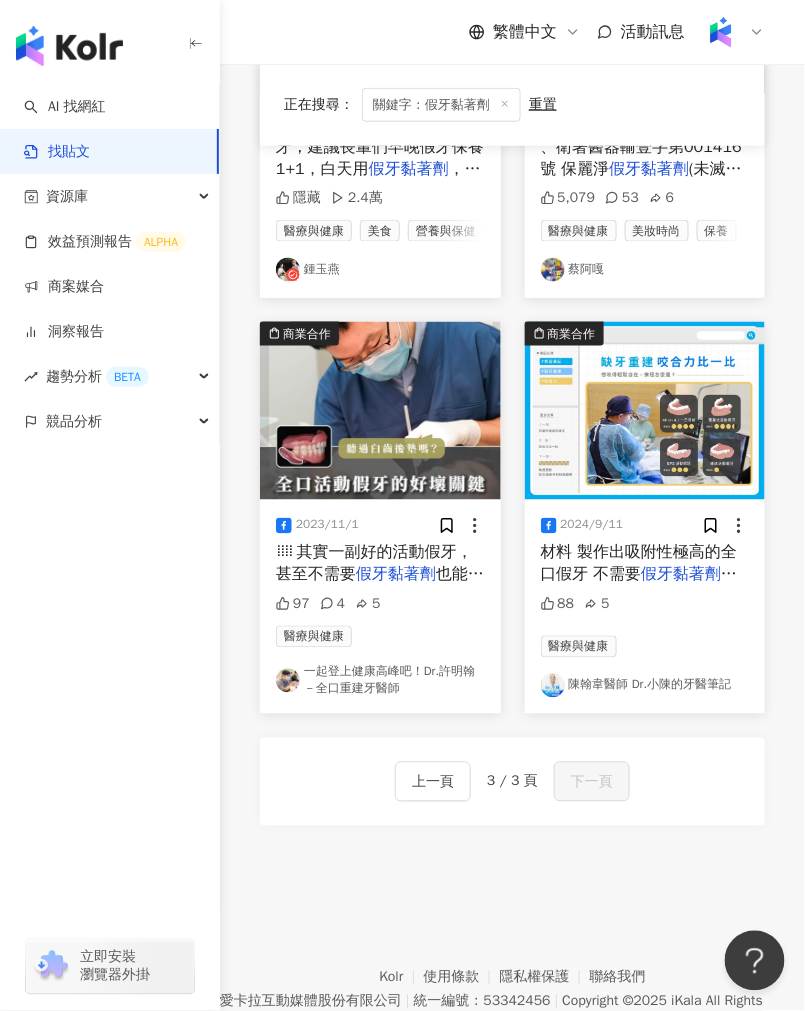 scroll, scrollTop: 1875, scrollLeft: 0, axis: vertical 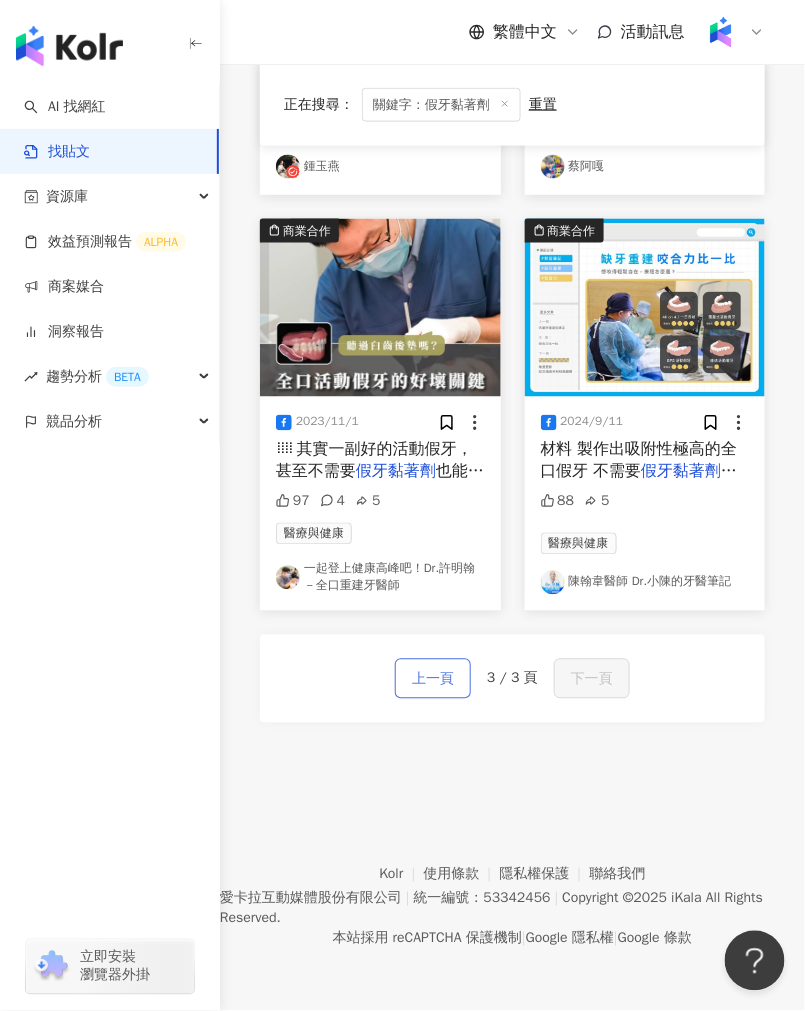 click on "上一頁" at bounding box center (433, 679) 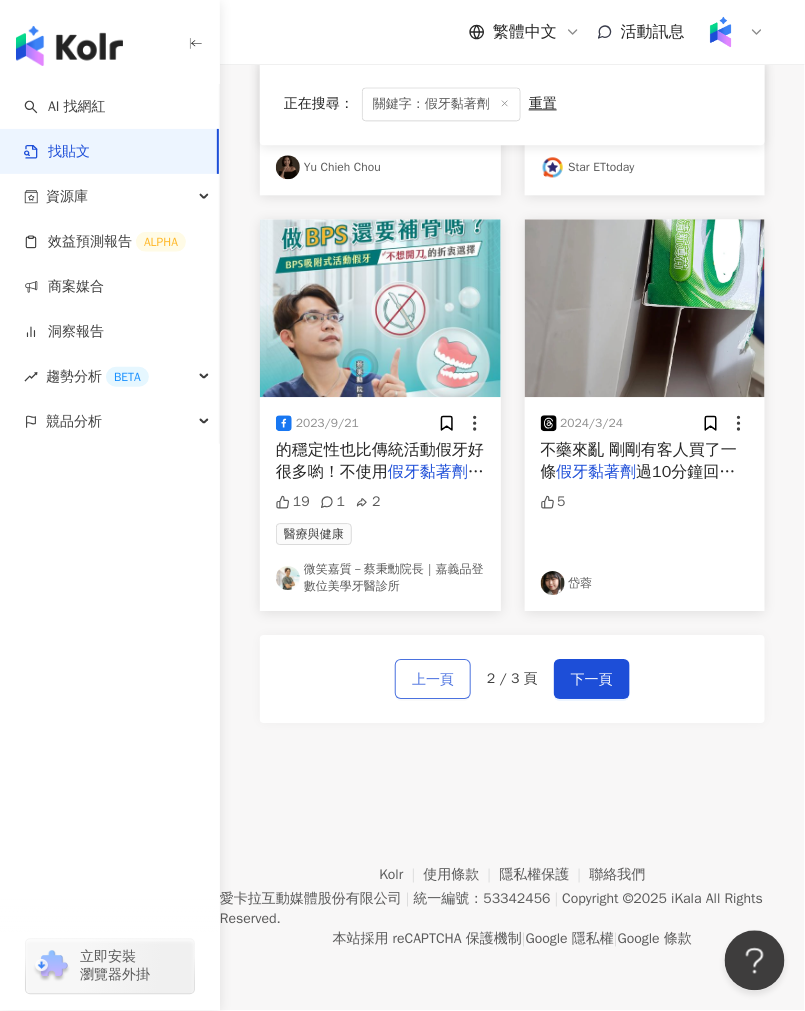 scroll, scrollTop: 2263, scrollLeft: 0, axis: vertical 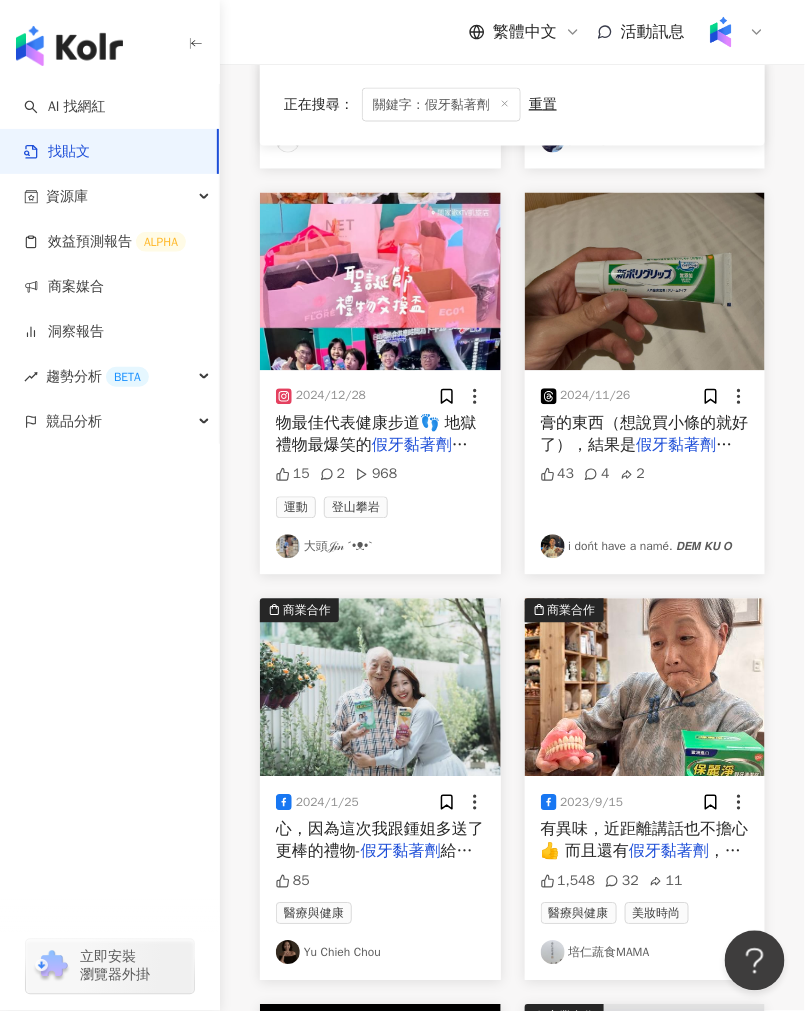 click at bounding box center [645, 688] 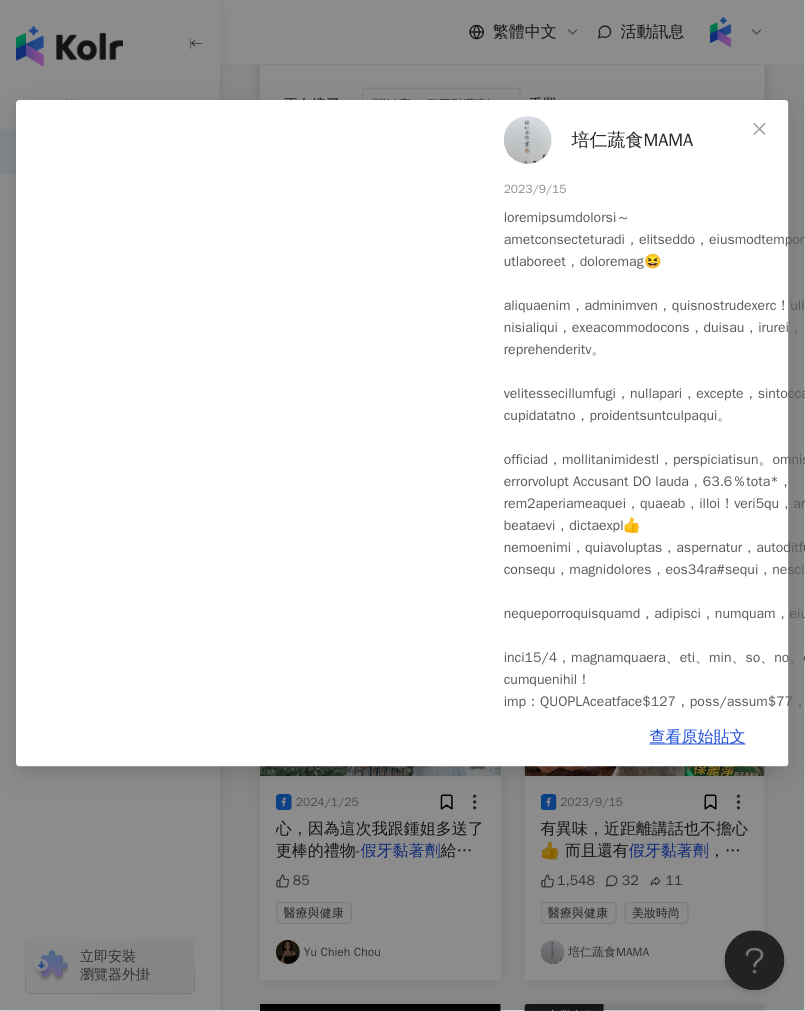 click on "培仁蔬食MAMA" at bounding box center [633, 140] 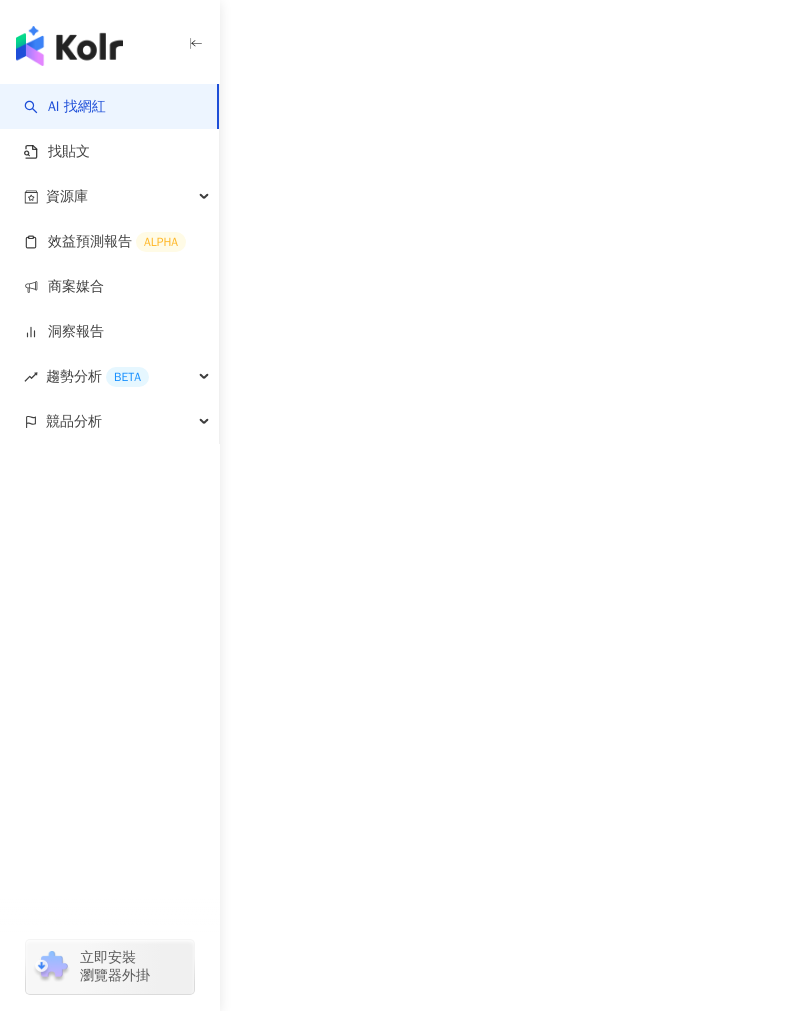 scroll, scrollTop: 0, scrollLeft: 0, axis: both 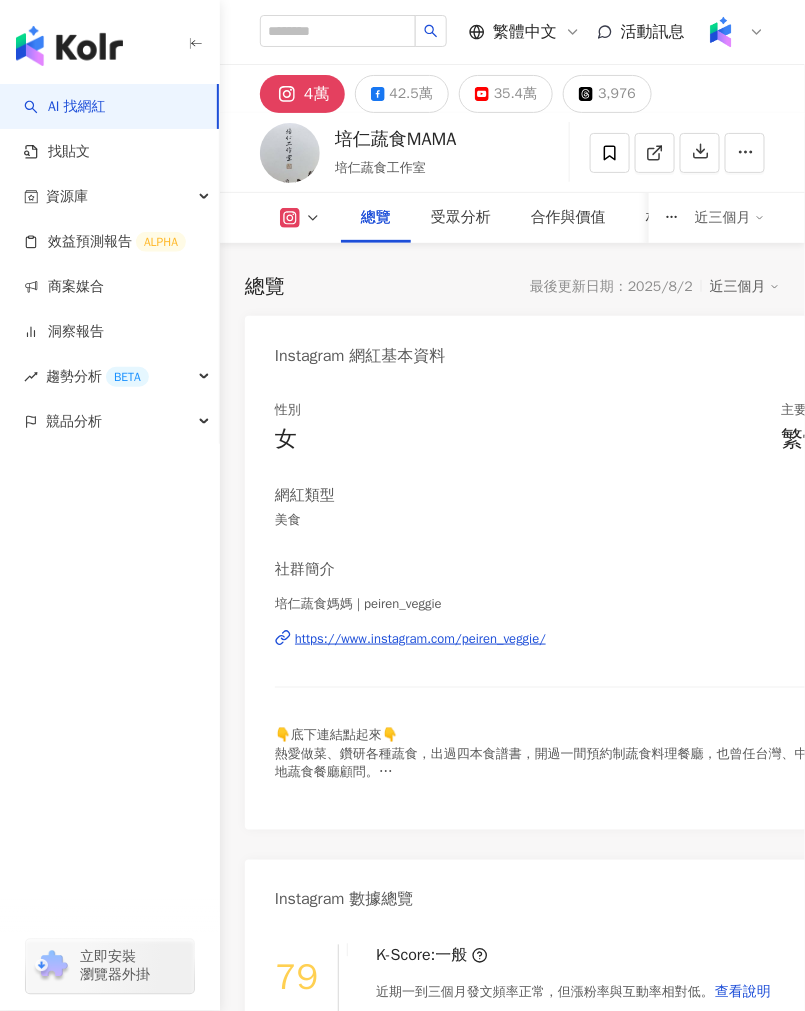 click on "培仁蔬食MAMA" at bounding box center [396, 139] 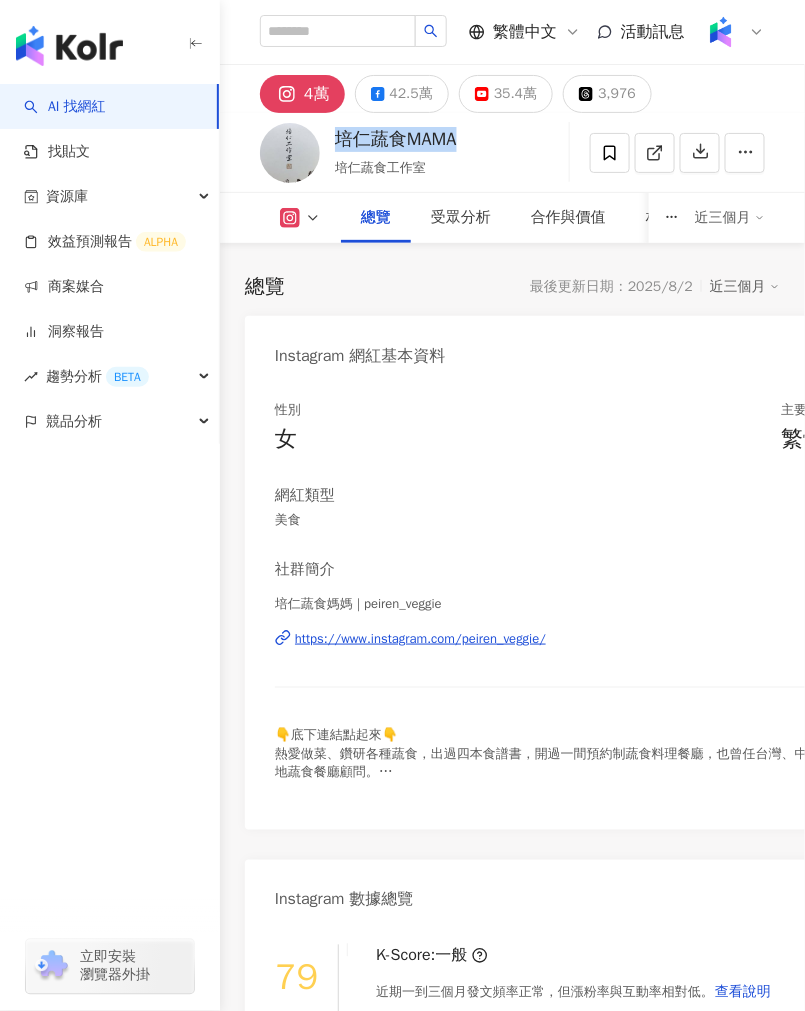 click on "培仁蔬食MAMA" at bounding box center (396, 139) 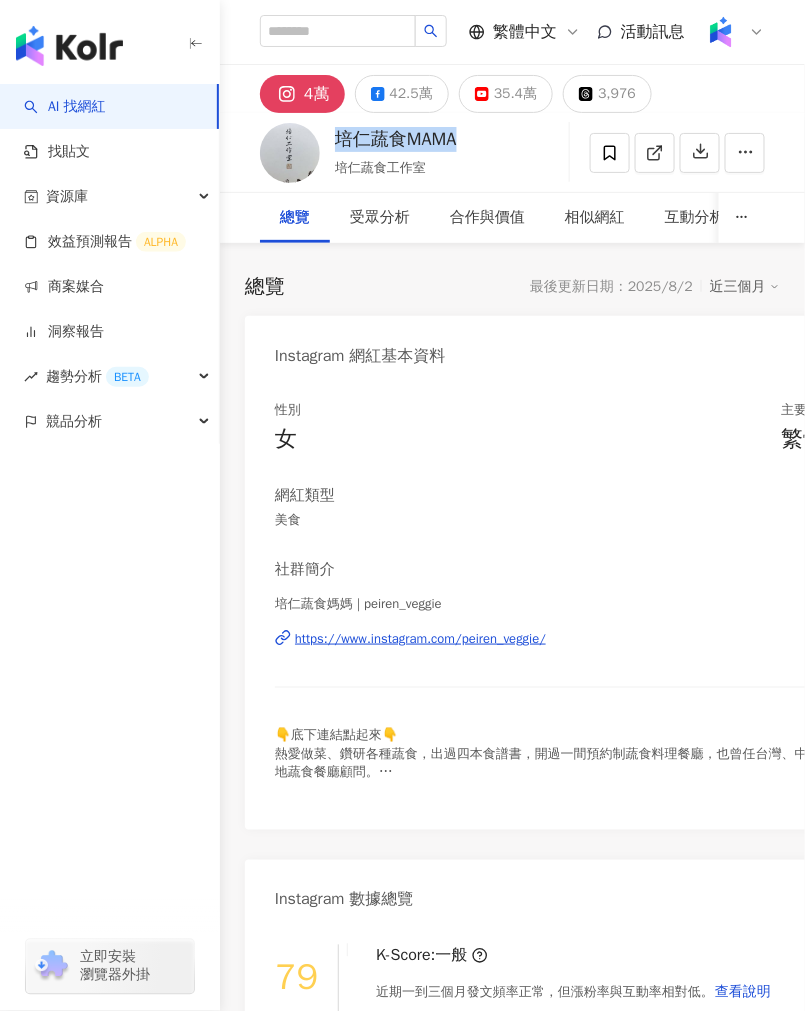 click on "培仁蔬食MAMA" at bounding box center [396, 139] 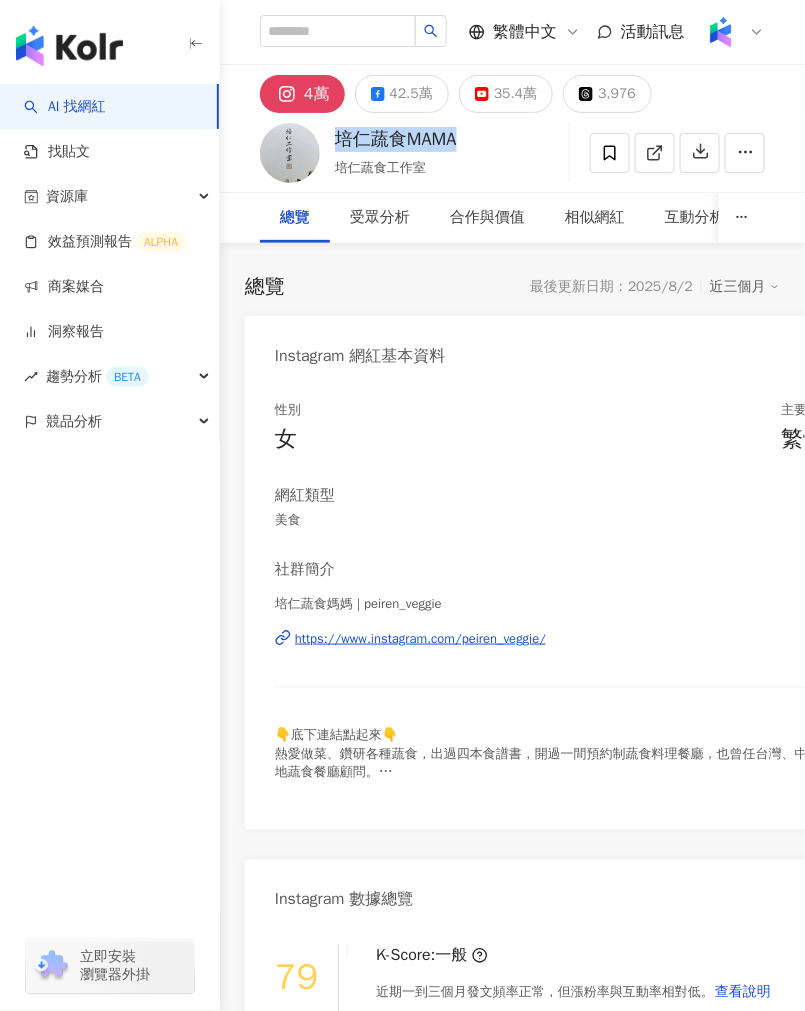 click on "培仁蔬食MAMA" at bounding box center (396, 139) 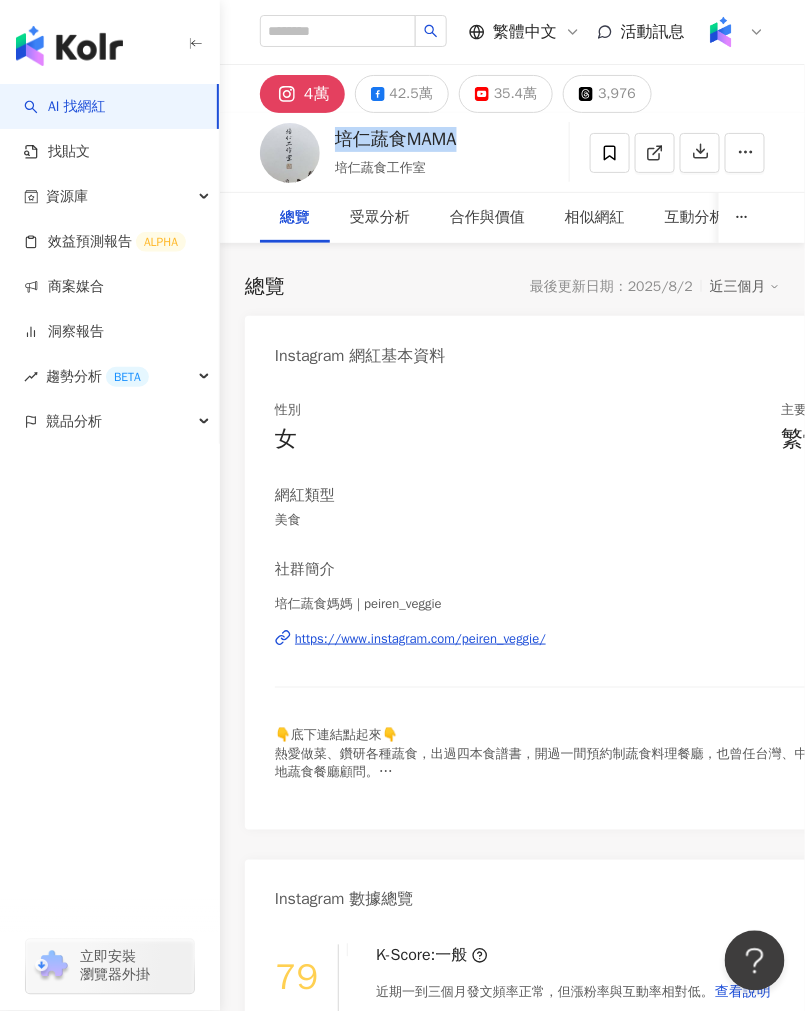 scroll, scrollTop: 0, scrollLeft: 0, axis: both 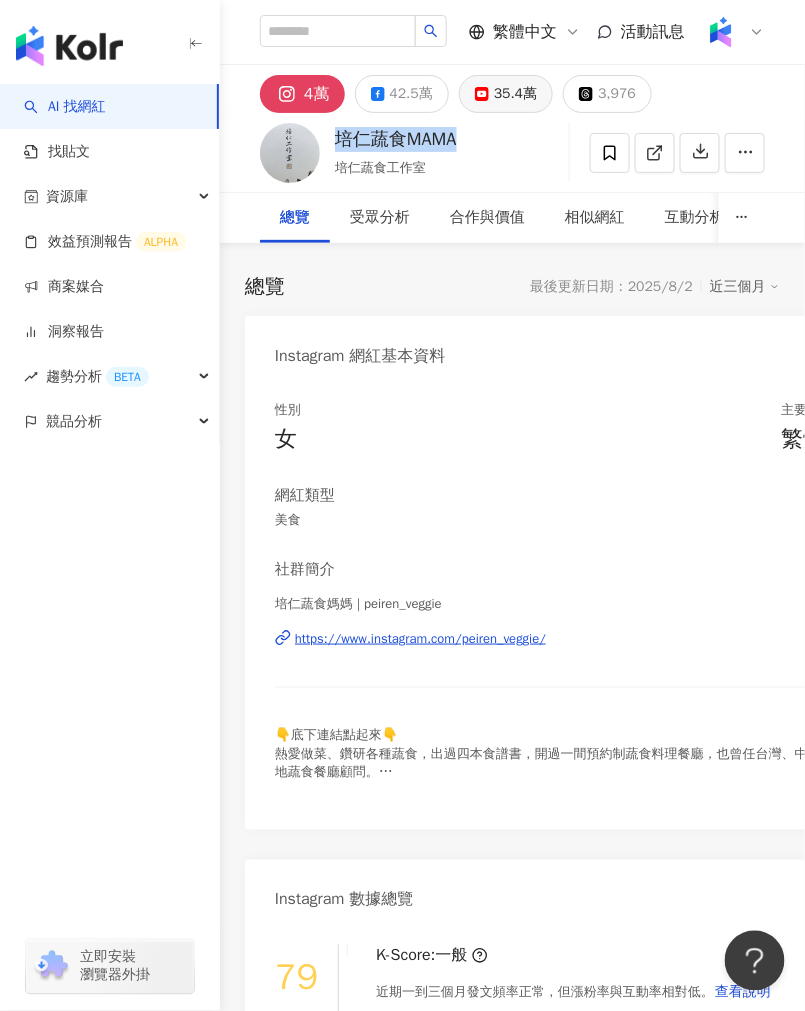 click on "35.4萬" at bounding box center (515, 94) 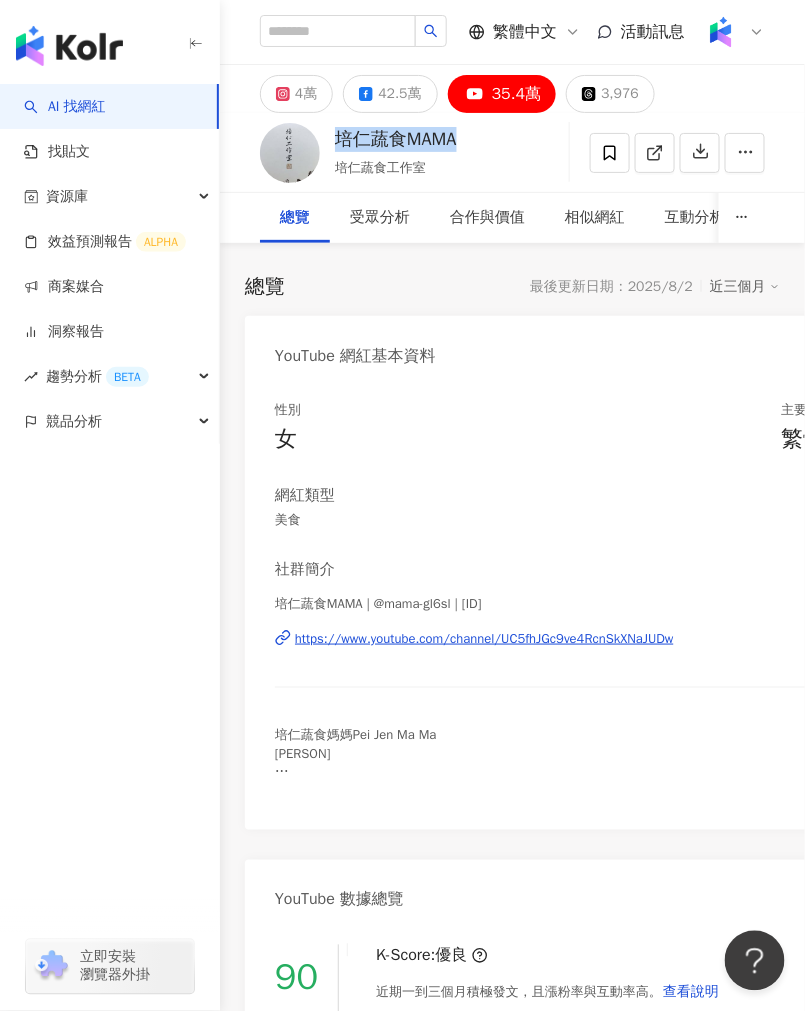 click on "https://www.youtube.com/channel/UC5fhJGc9ve4RcnSkXNaJUDw" at bounding box center (484, 639) 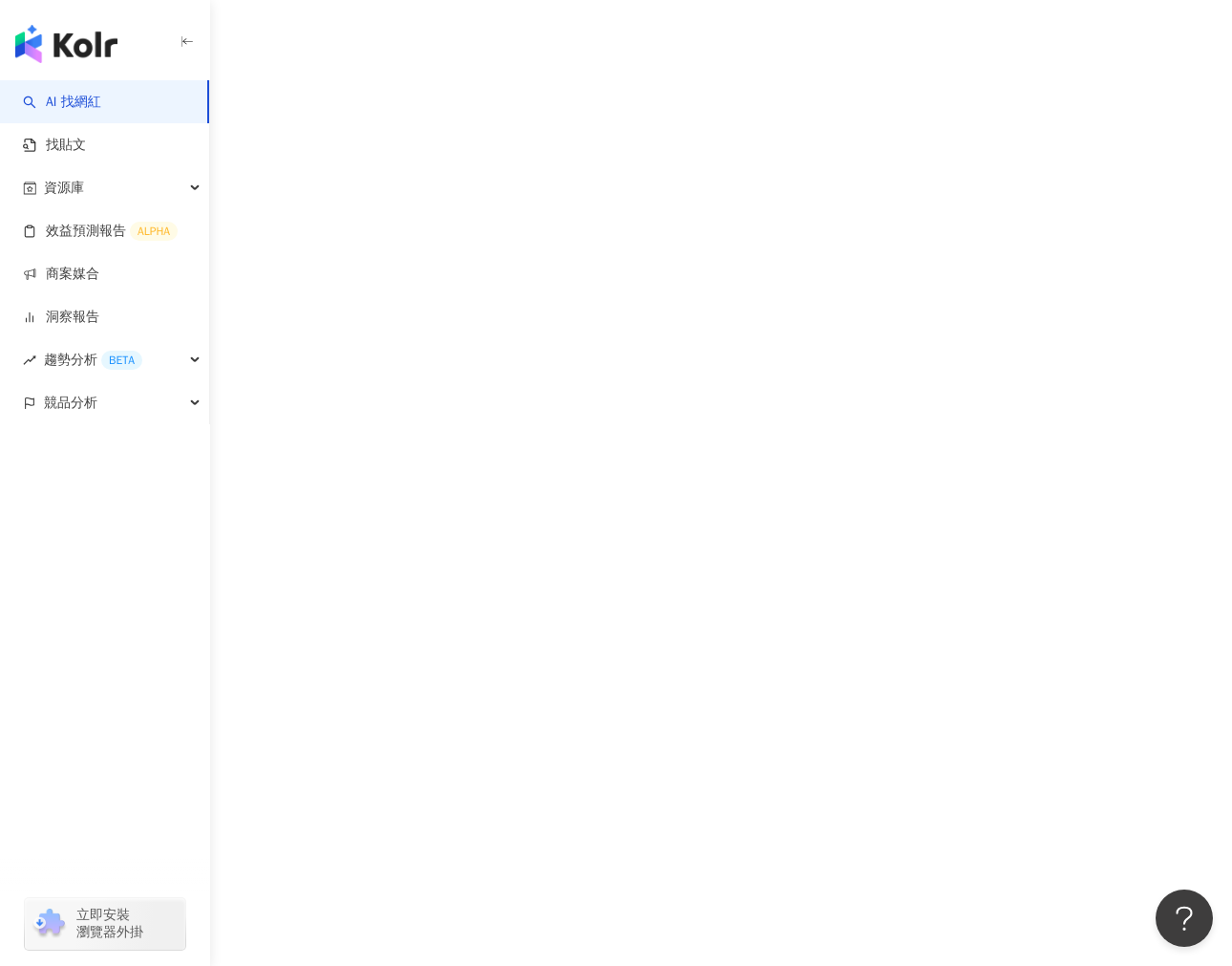 scroll, scrollTop: 0, scrollLeft: 0, axis: both 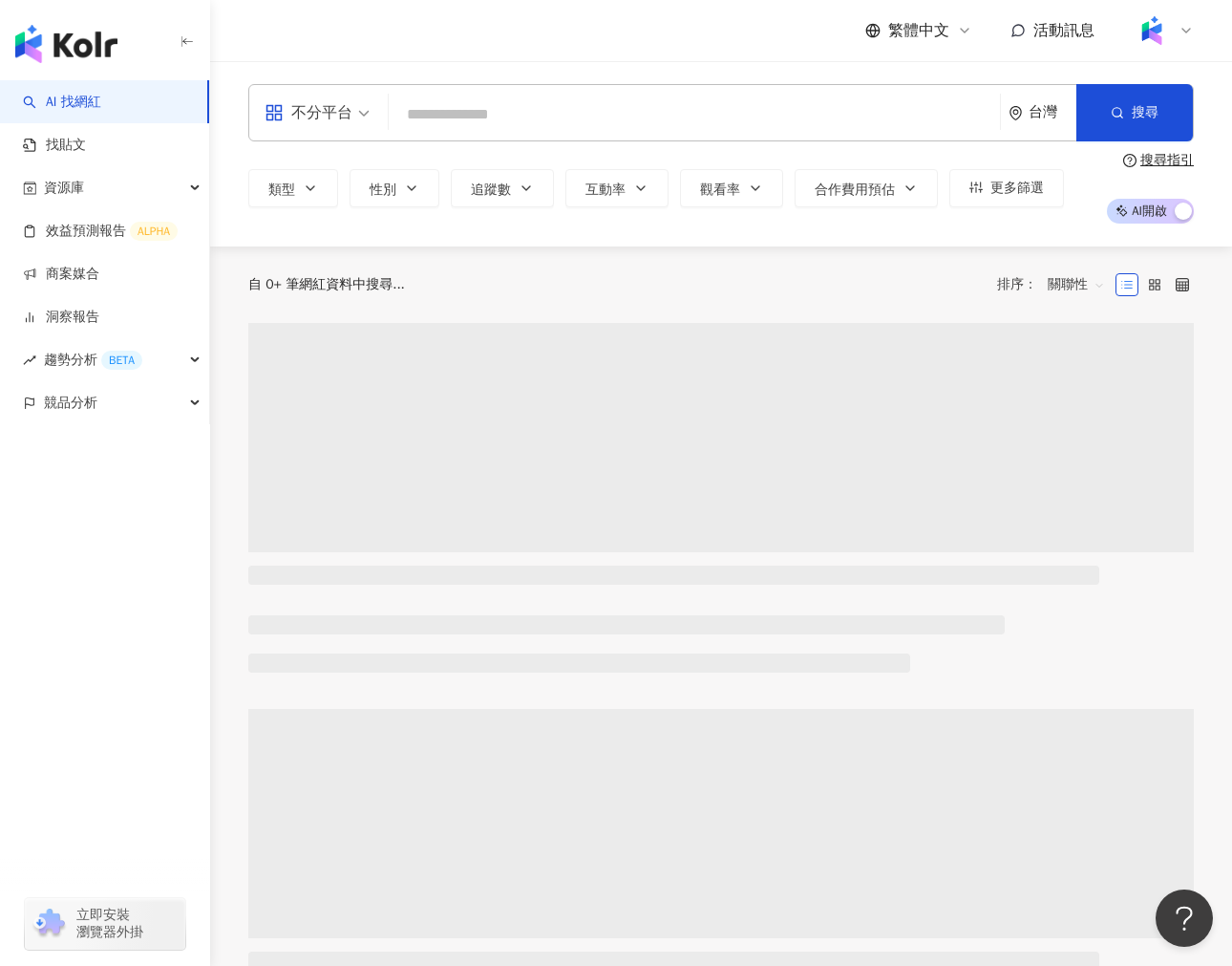 click at bounding box center (694, 115) 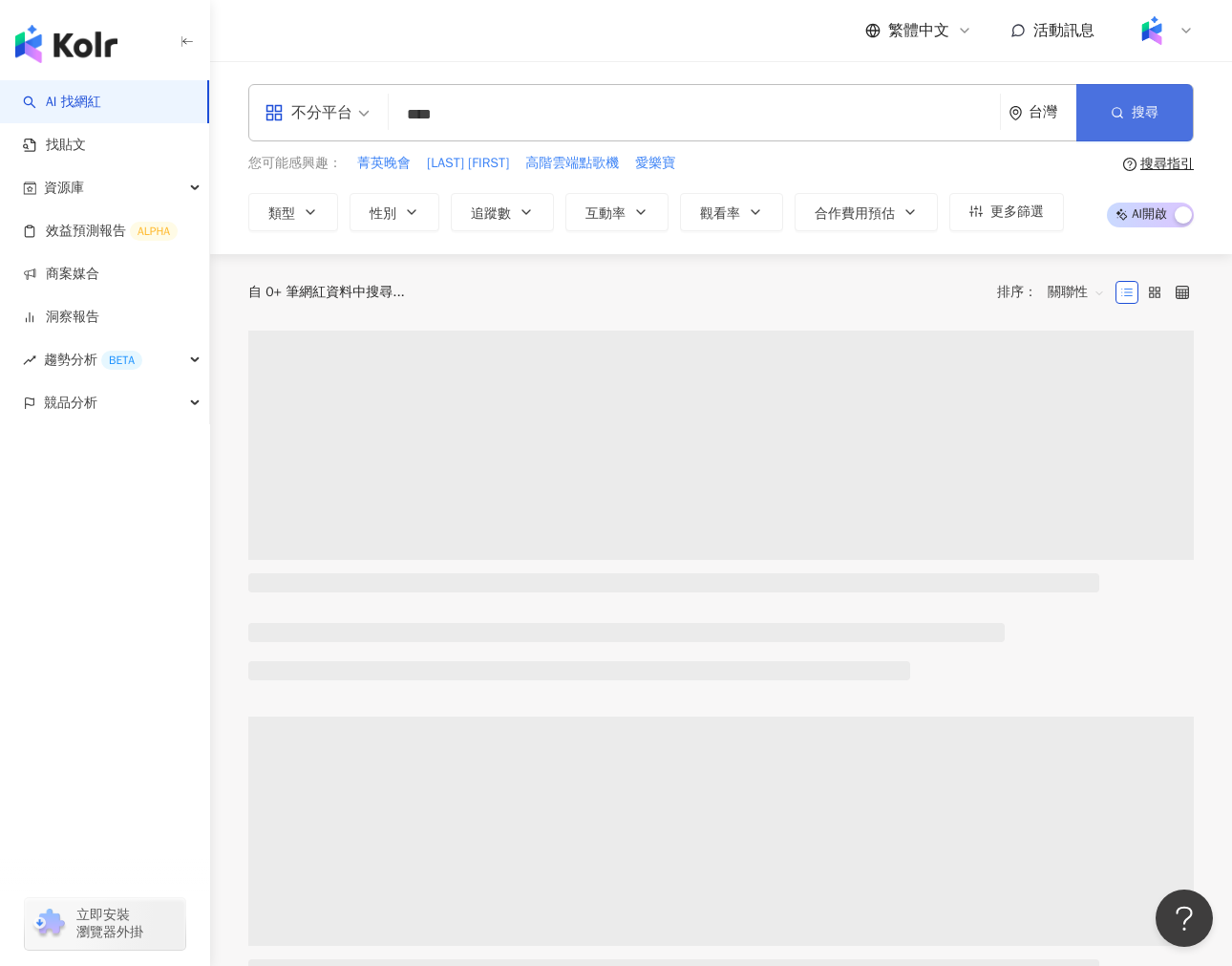 type on "****" 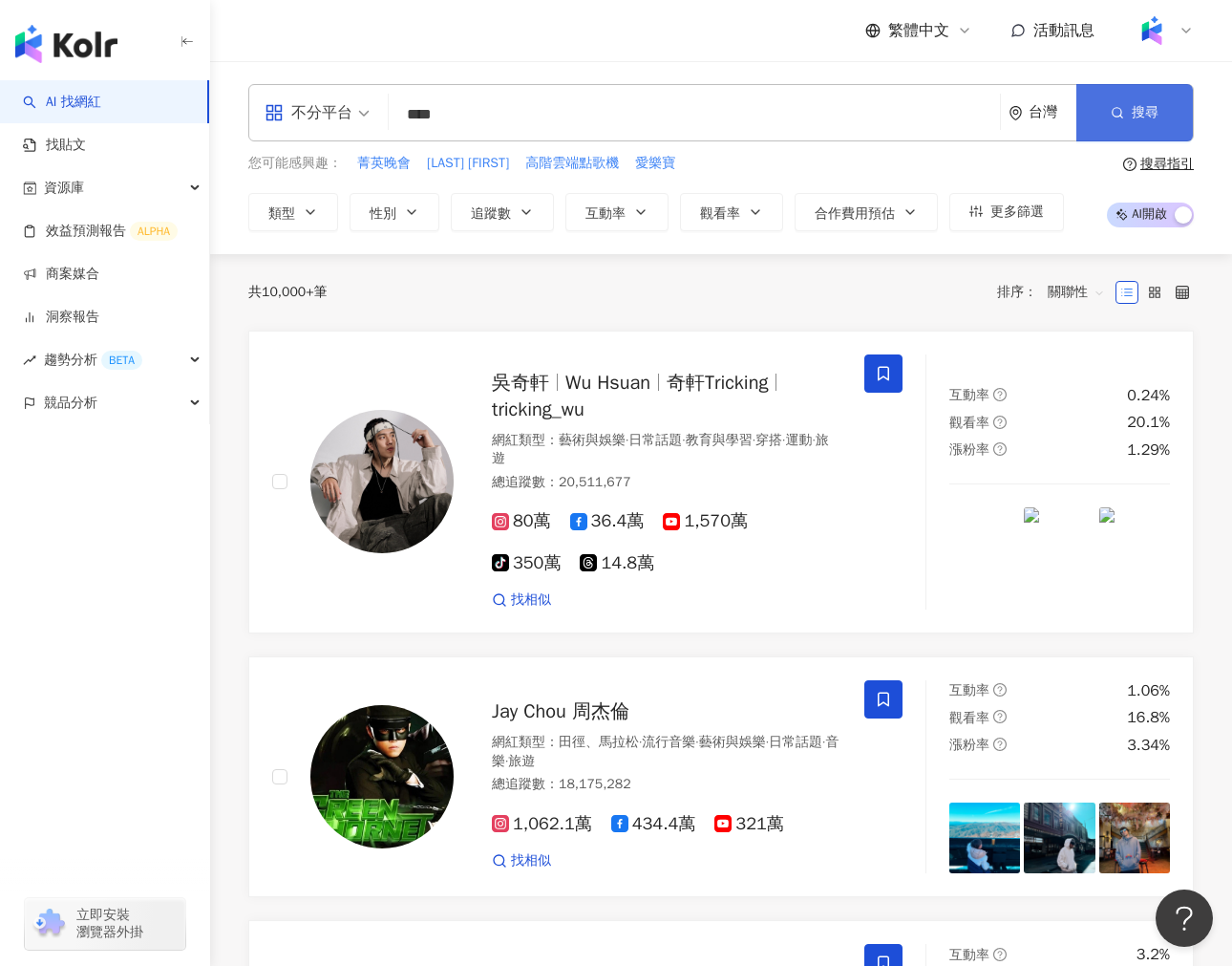 click 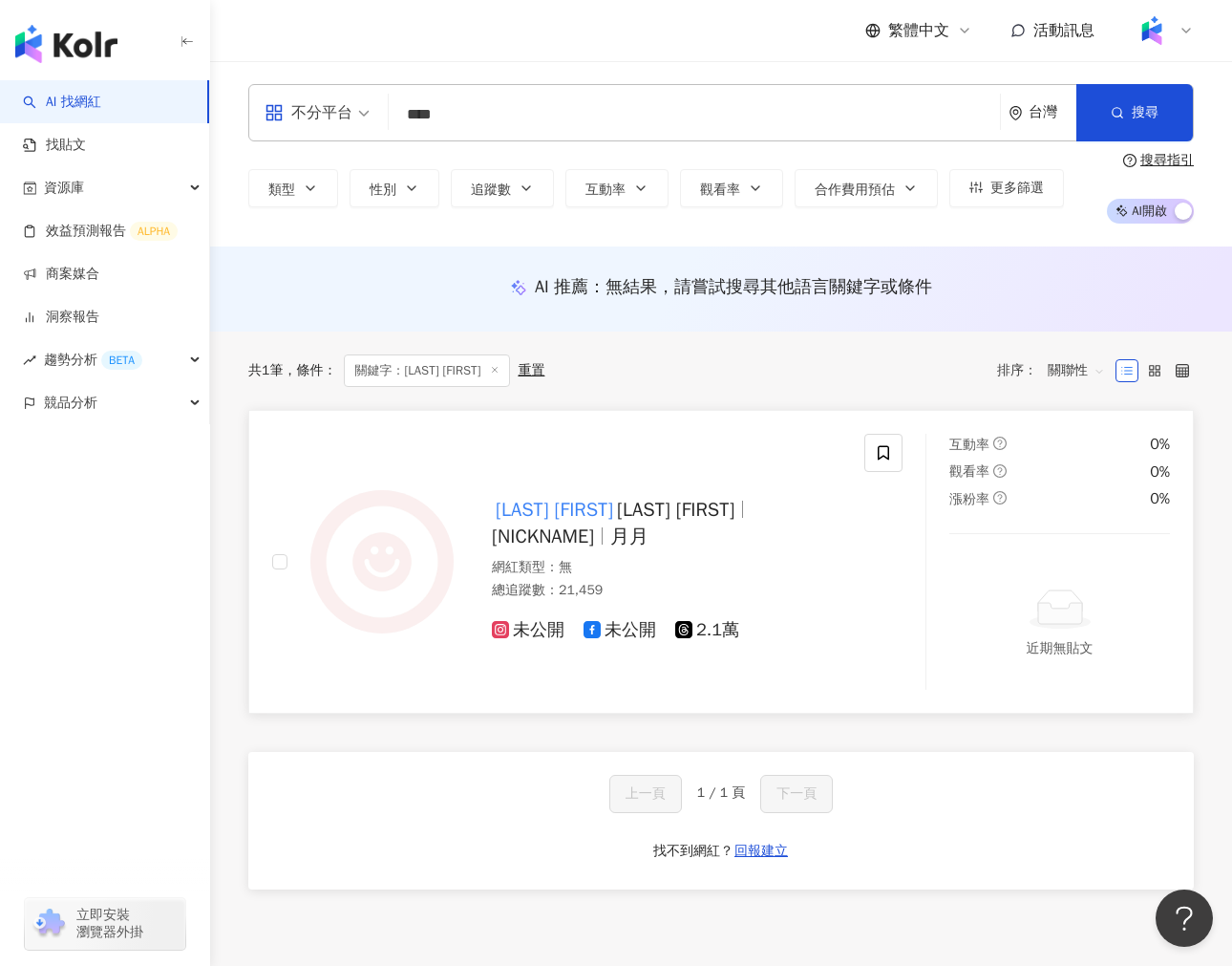 click on "Moon Lin" at bounding box center (675, 509) 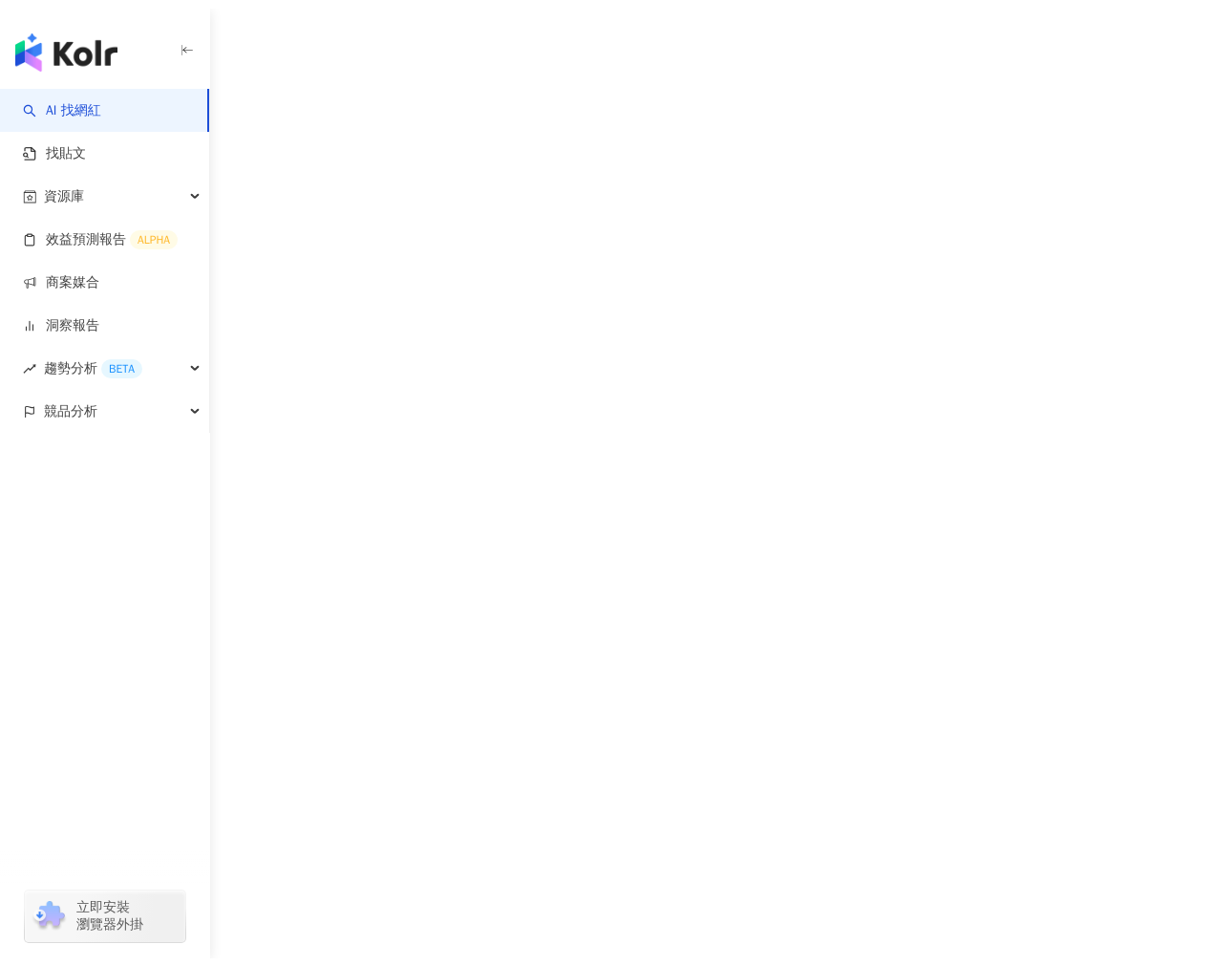 scroll, scrollTop: 0, scrollLeft: 0, axis: both 